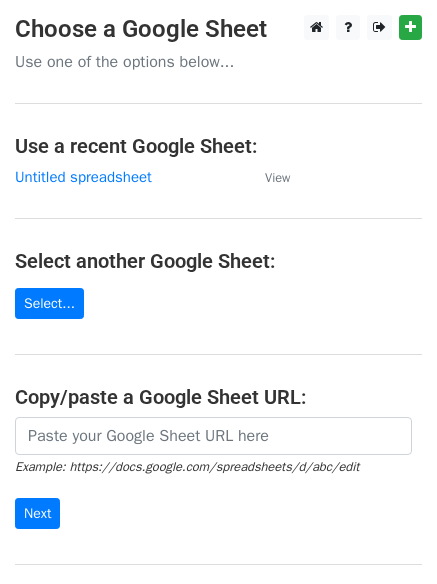 scroll, scrollTop: 0, scrollLeft: 0, axis: both 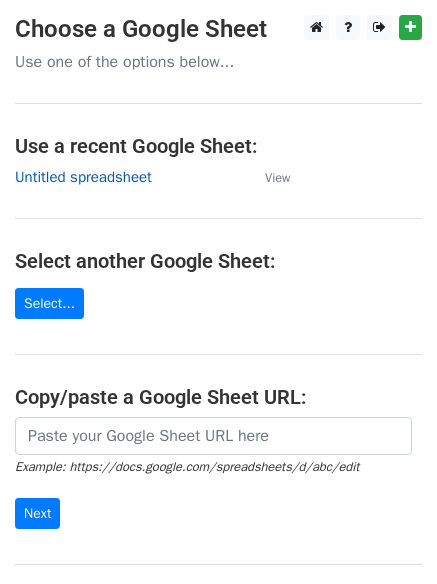 click on "Untitled spreadsheet" at bounding box center [83, 177] 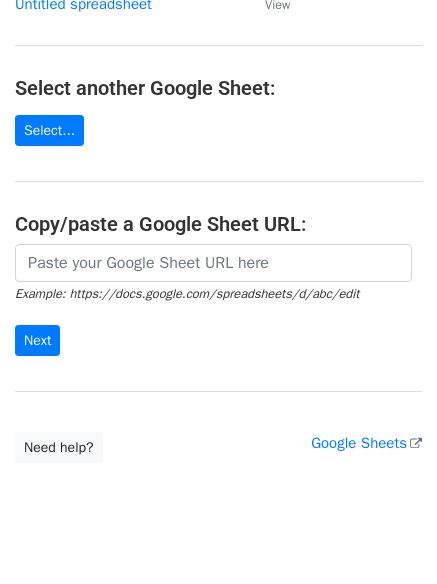 scroll, scrollTop: 212, scrollLeft: 0, axis: vertical 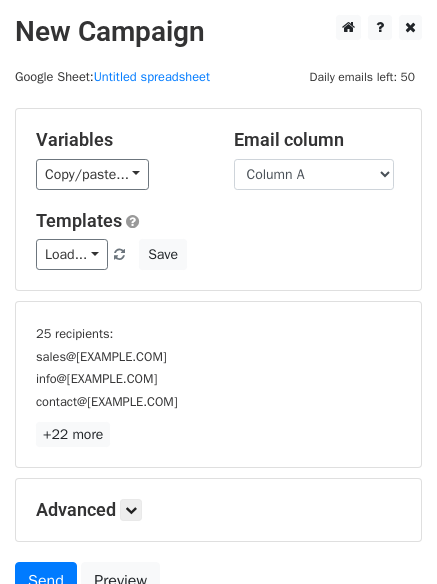 click on "+22 more" at bounding box center (218, 434) 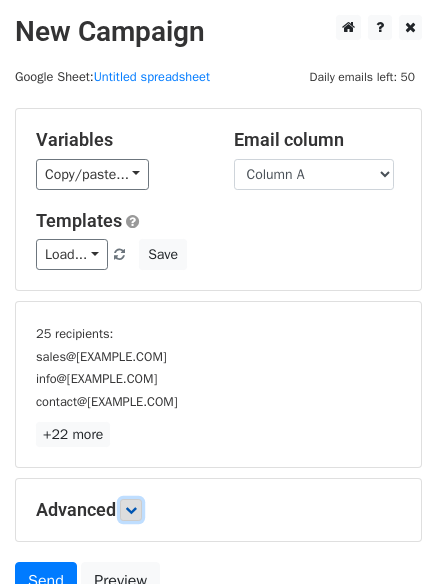 click at bounding box center (131, 510) 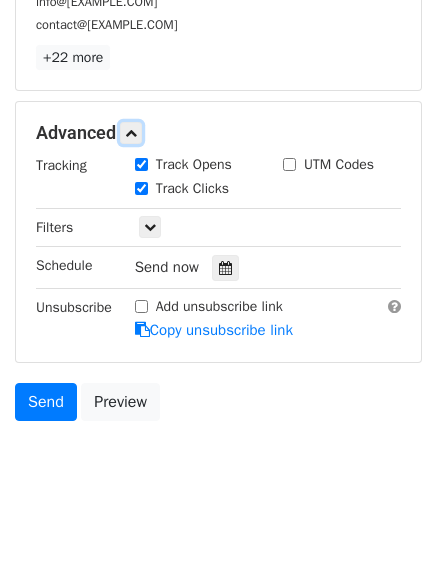 scroll, scrollTop: 382, scrollLeft: 0, axis: vertical 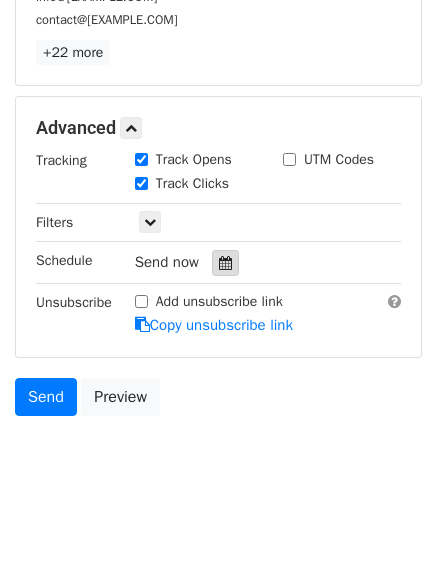 click at bounding box center [225, 263] 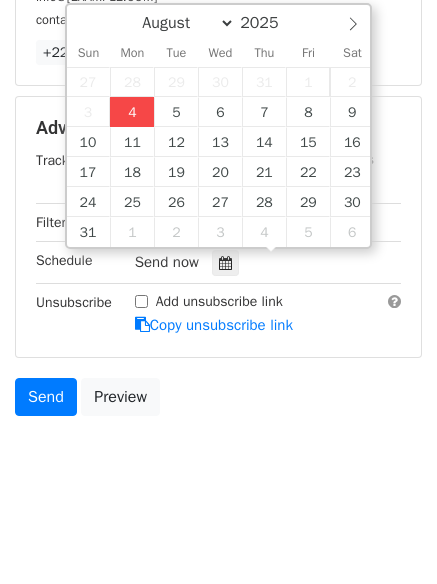 type on "2025-08-04 16:52" 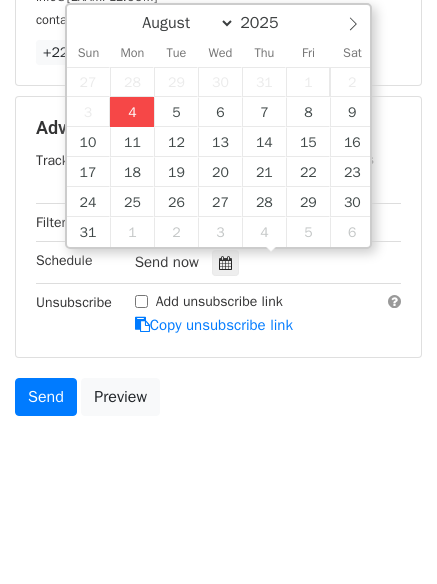 type on "04" 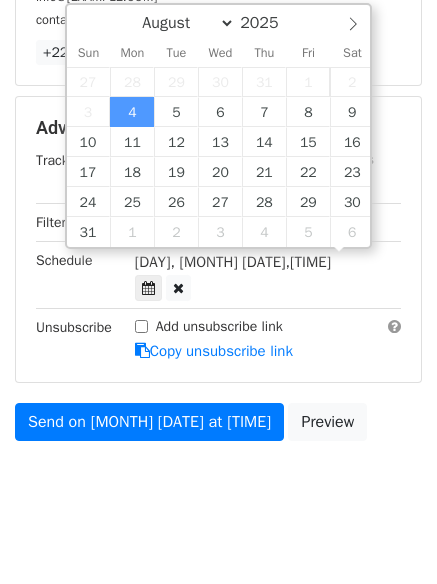 scroll, scrollTop: 1, scrollLeft: 0, axis: vertical 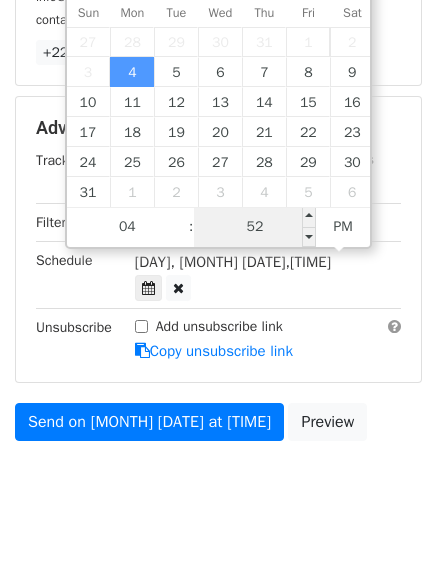 click on "52" at bounding box center (255, 227) 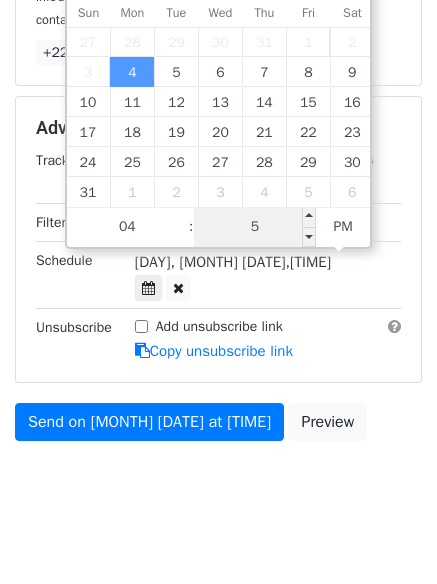 type on "56" 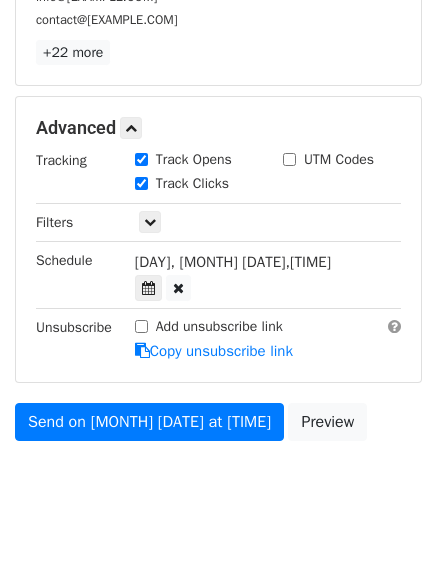 type on "2025-08-04 16:56" 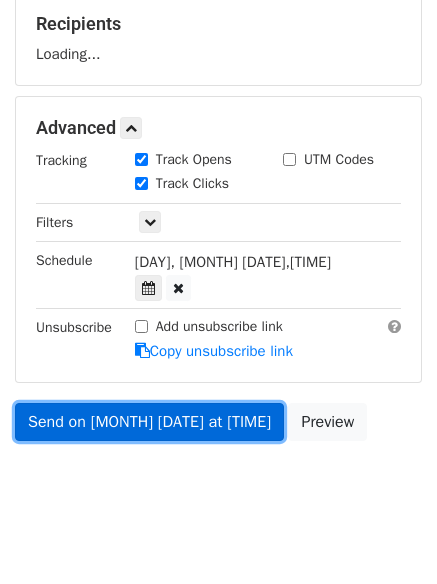 click on "Send on Aug 4 at 4:56pm" at bounding box center (149, 422) 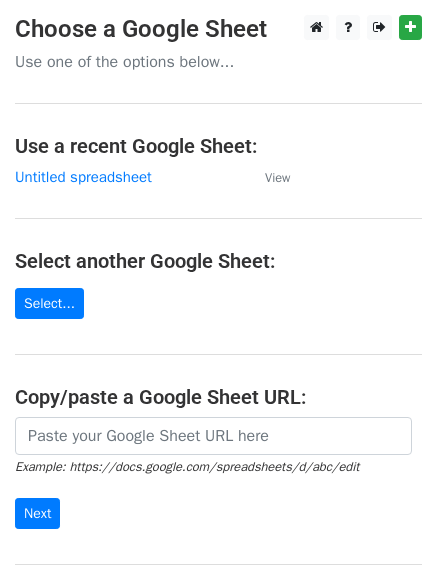 scroll, scrollTop: 0, scrollLeft: 0, axis: both 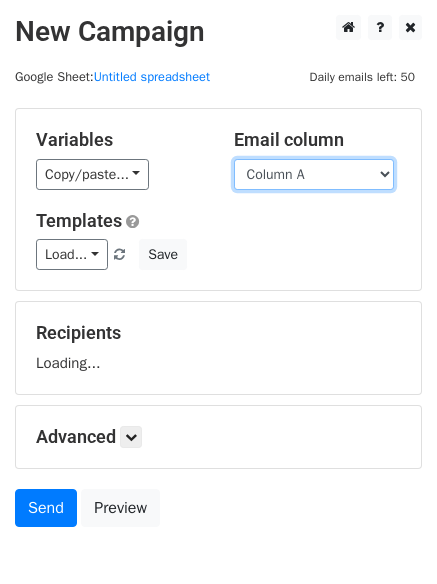 click on "Column A
Column B
Column C" at bounding box center [314, 174] 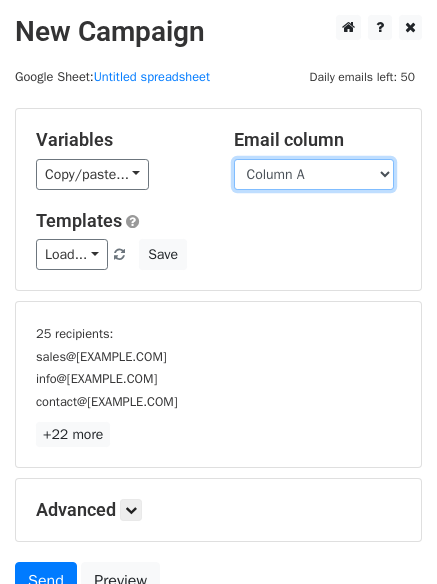 click on "Column A
Column B
Column C" at bounding box center [314, 174] 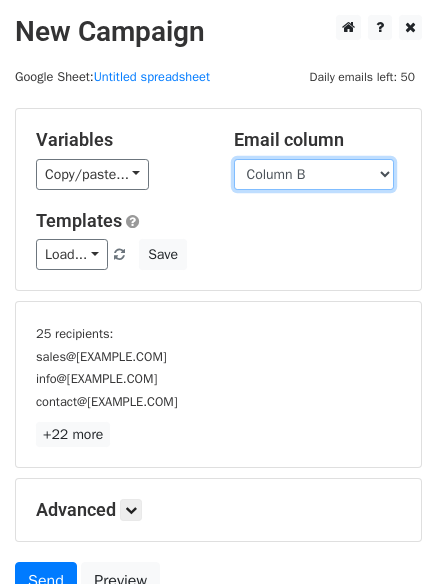 click on "Column A
Column B
Column C" at bounding box center [314, 174] 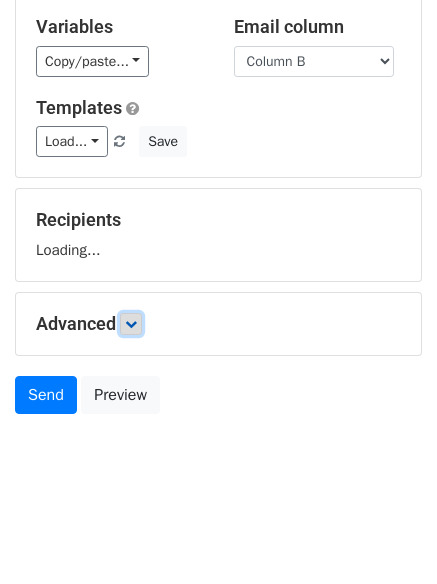click at bounding box center [131, 324] 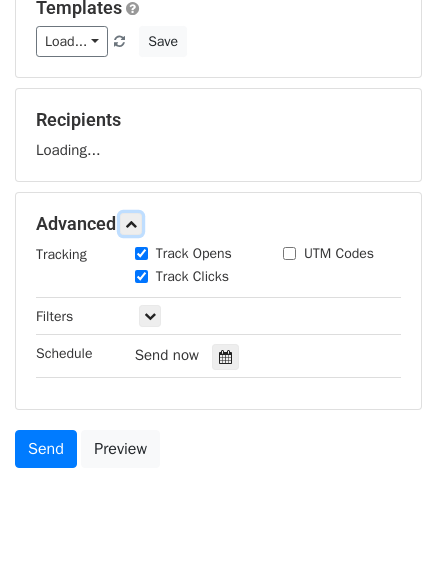 scroll, scrollTop: 216, scrollLeft: 0, axis: vertical 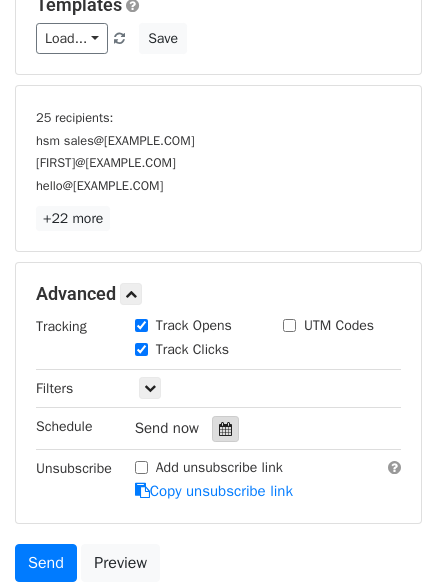 click at bounding box center [225, 429] 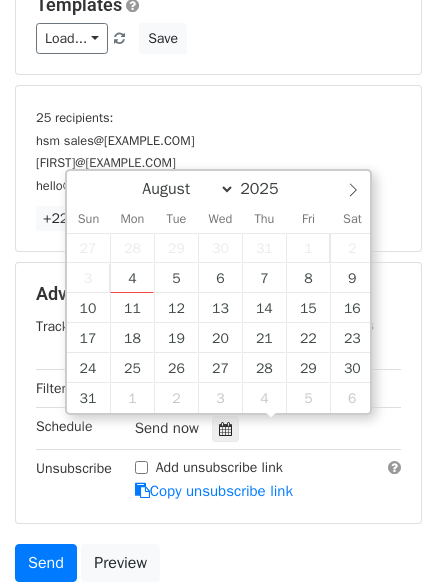 scroll, scrollTop: 382, scrollLeft: 0, axis: vertical 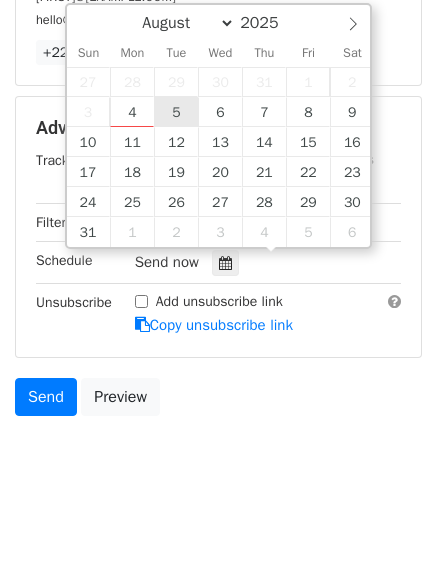 type on "2025-08-05 12:00" 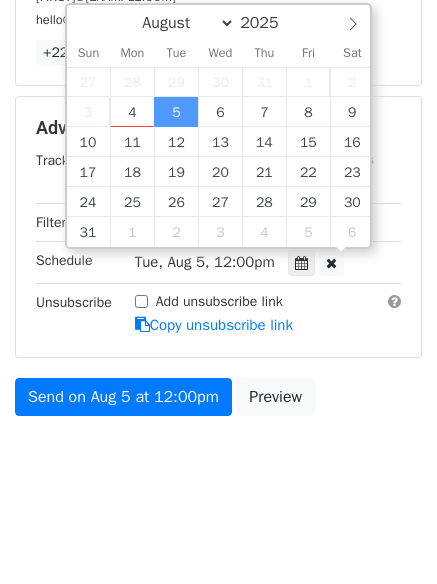 scroll, scrollTop: 1, scrollLeft: 0, axis: vertical 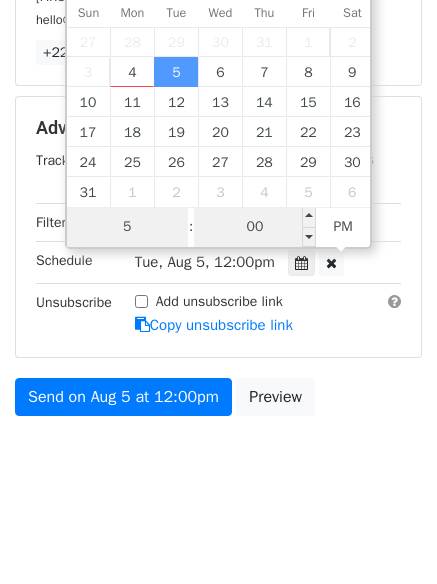 type on "5" 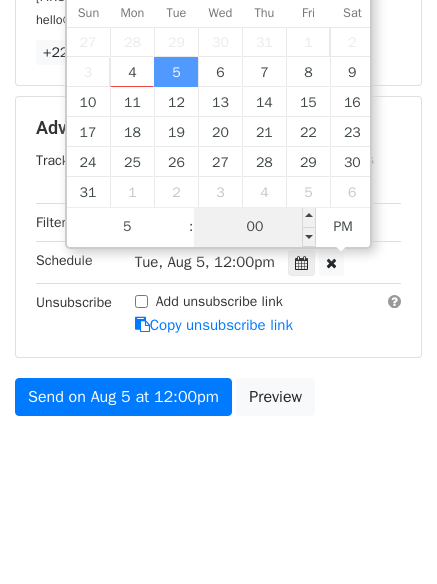 type on "2025-08-05 17:00" 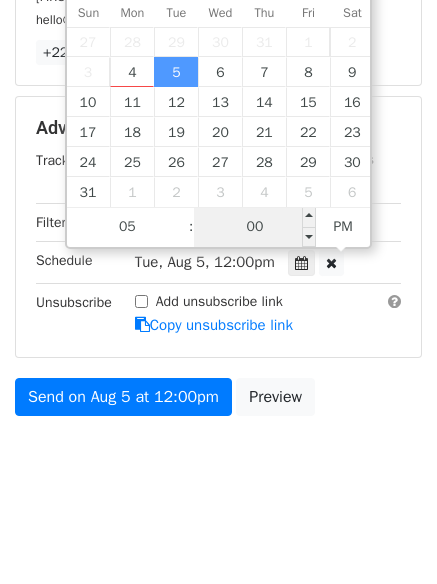 click on "00" at bounding box center (255, 227) 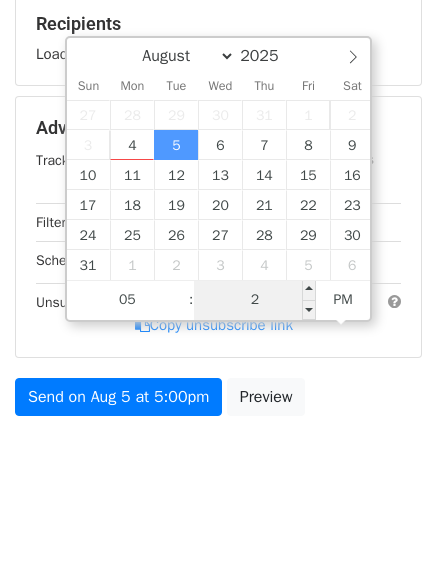 type on "23" 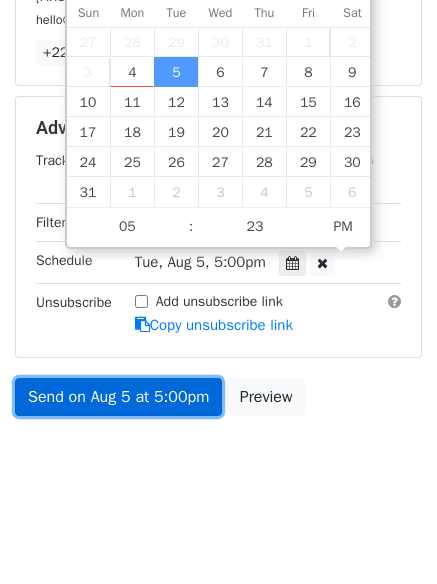 type on "2025-08-05 17:23" 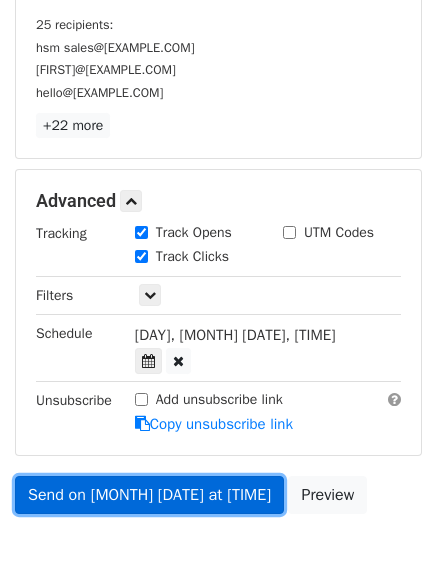 scroll, scrollTop: 382, scrollLeft: 0, axis: vertical 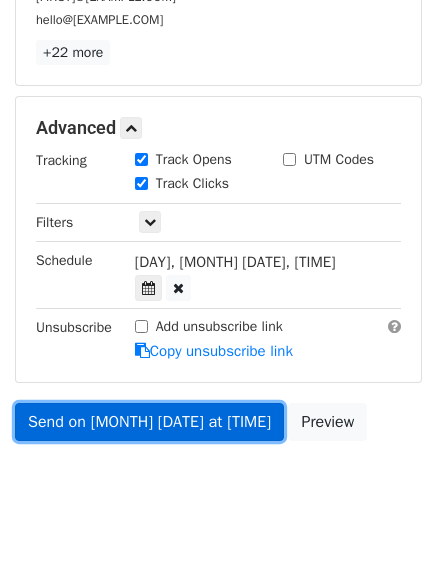 click on "Send on Aug 5 at 5:23pm" at bounding box center (149, 422) 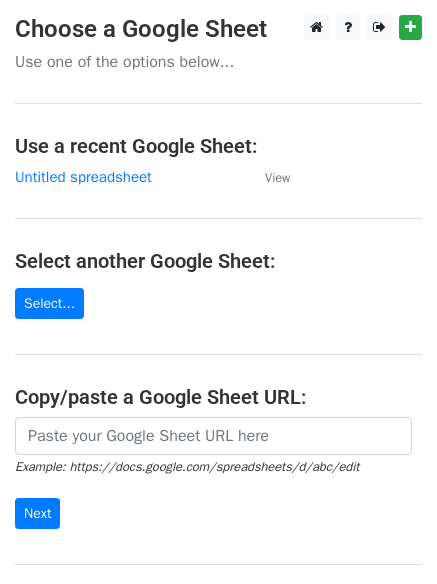 scroll, scrollTop: 0, scrollLeft: 0, axis: both 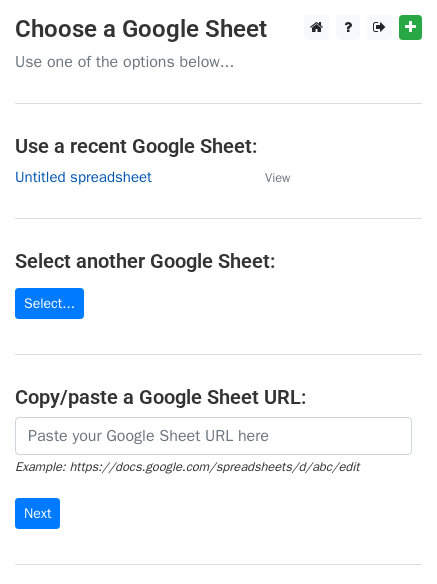 click on "Untitled spreadsheet" at bounding box center (83, 177) 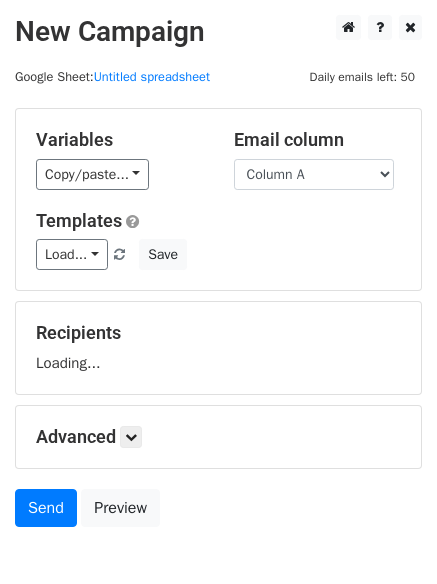 scroll, scrollTop: 0, scrollLeft: 0, axis: both 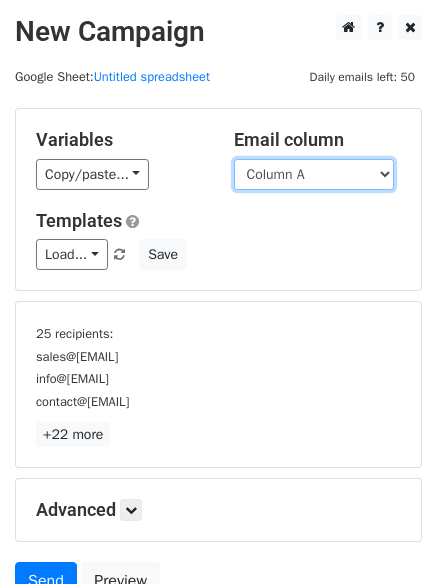 click on "Column A
Column B
Column C" at bounding box center [314, 174] 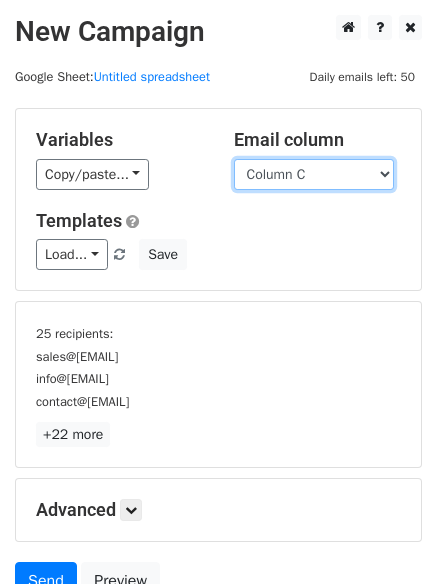 click on "Column A
Column B
Column C" at bounding box center (314, 174) 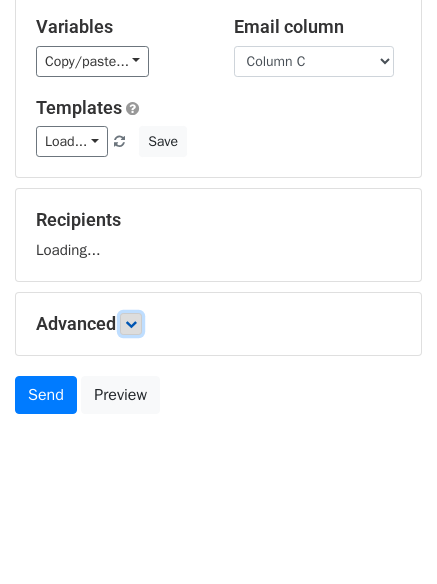 click at bounding box center (131, 324) 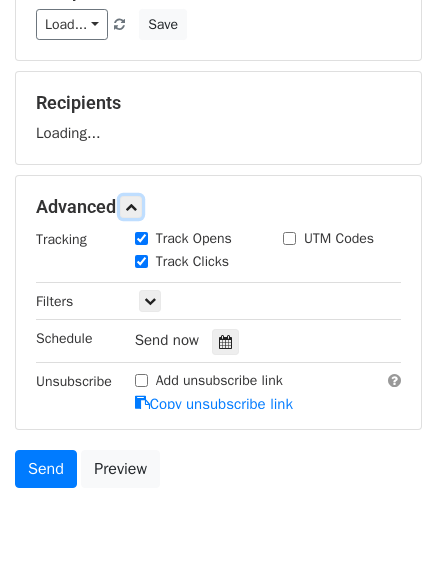 scroll, scrollTop: 240, scrollLeft: 0, axis: vertical 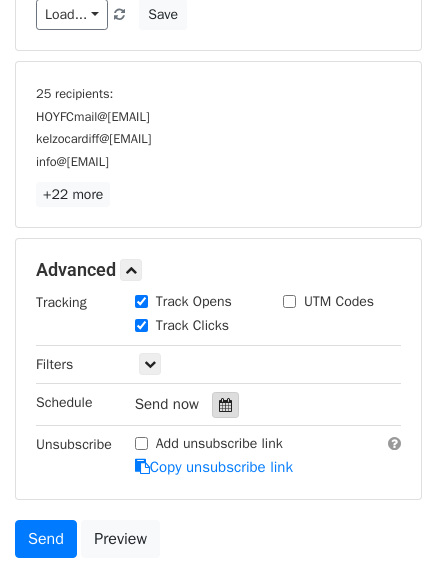 click at bounding box center (225, 405) 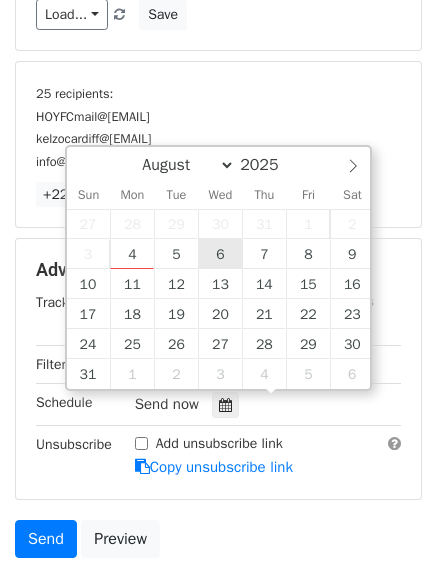 type on "2025-08-06 12:00" 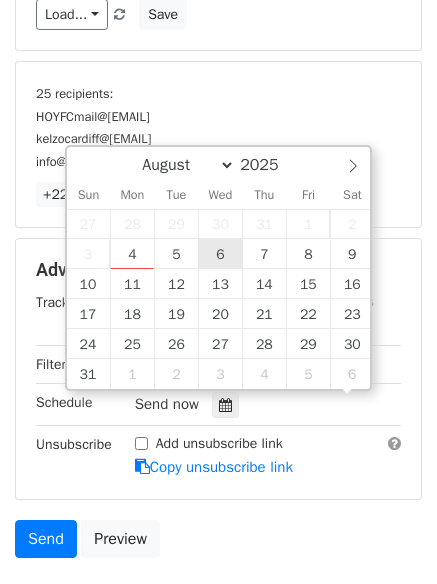 scroll, scrollTop: 1, scrollLeft: 0, axis: vertical 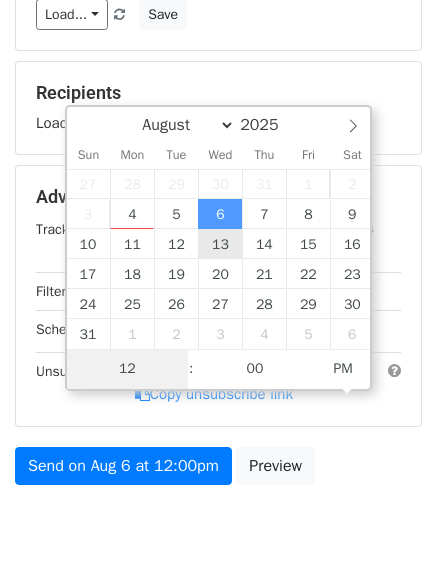 type on "6" 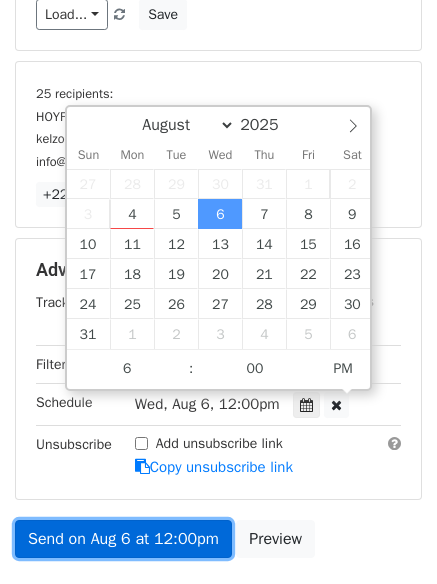 type on "2025-08-06 18:00" 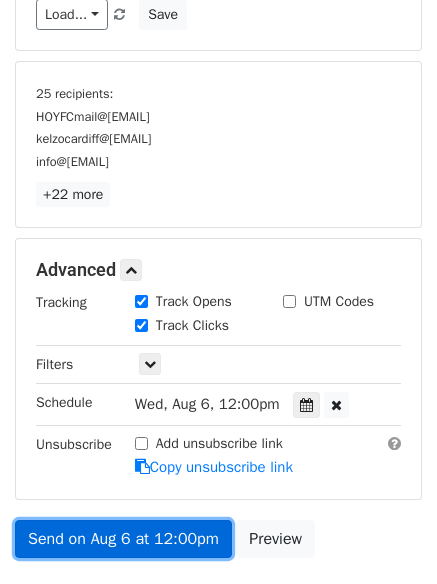click on "Send on Aug 6 at 12:00pm" at bounding box center [123, 539] 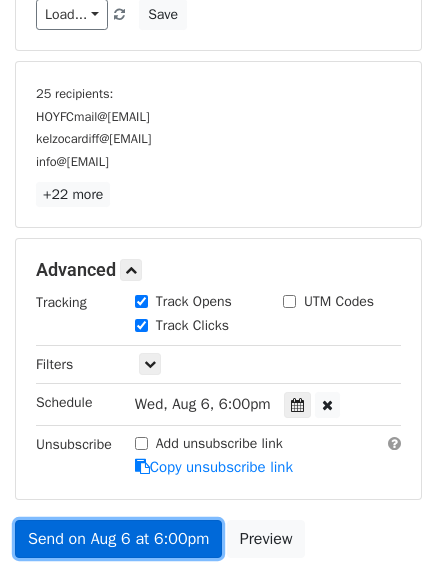 click on "Send on Aug 6 at 6:00pm" at bounding box center (118, 539) 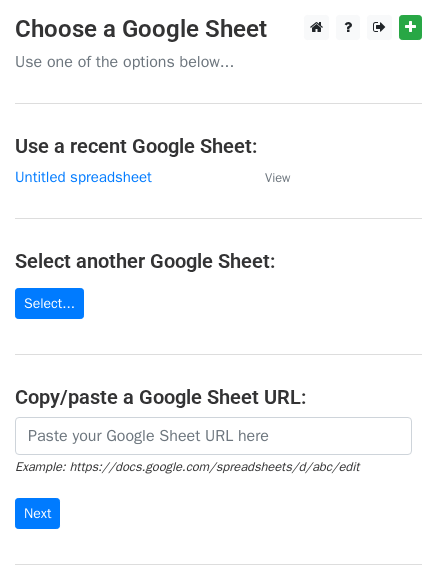 scroll, scrollTop: 0, scrollLeft: 0, axis: both 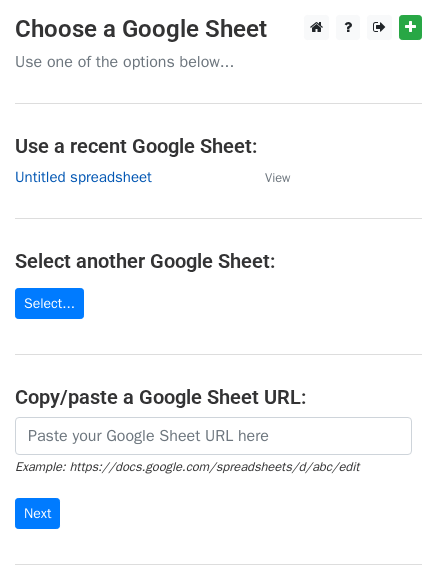 click on "Untitled spreadsheet" at bounding box center [83, 177] 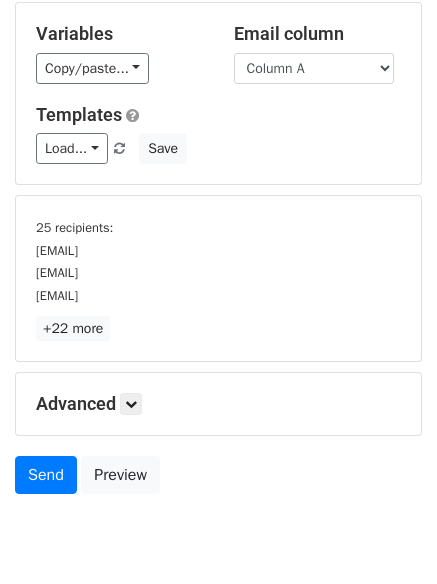 scroll, scrollTop: 0, scrollLeft: 0, axis: both 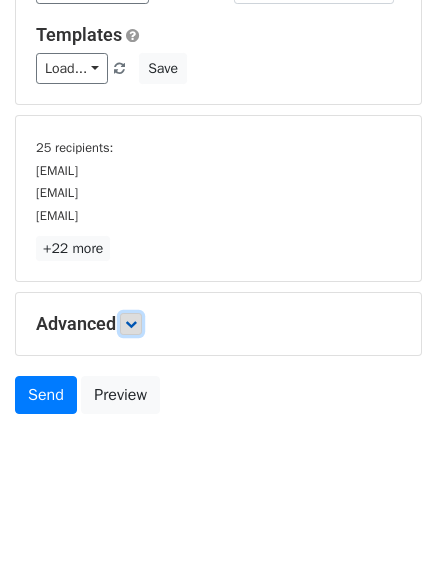 click at bounding box center [131, 324] 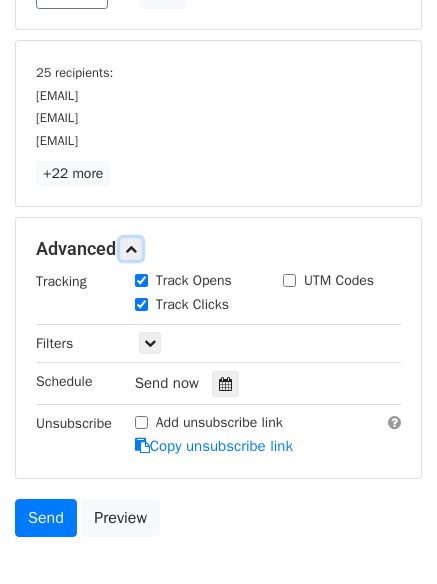 scroll, scrollTop: 343, scrollLeft: 0, axis: vertical 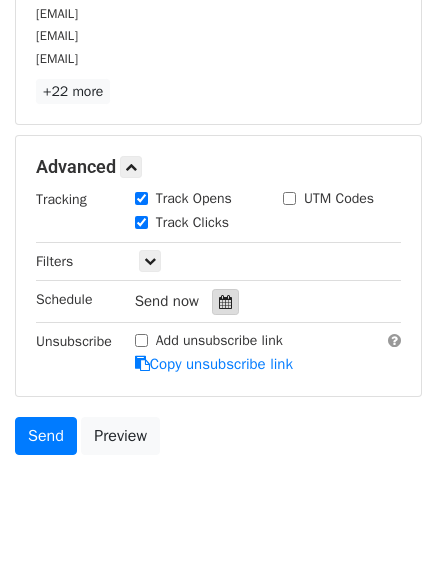 click at bounding box center (225, 302) 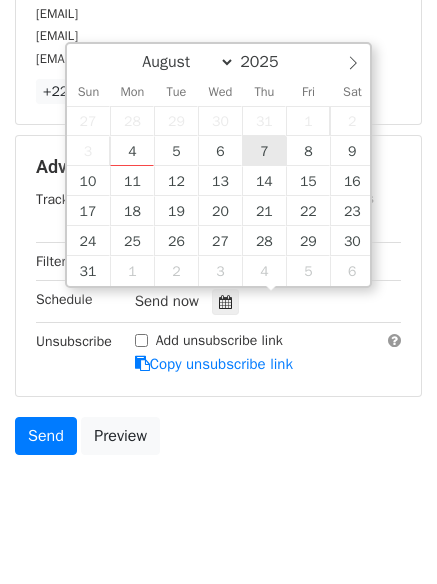 type on "2025-08-07 12:00" 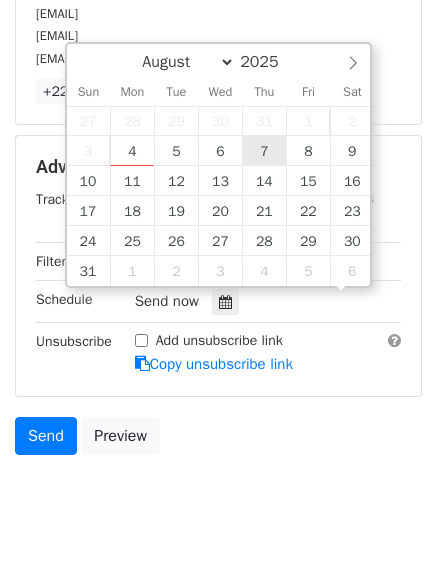 scroll, scrollTop: 1, scrollLeft: 0, axis: vertical 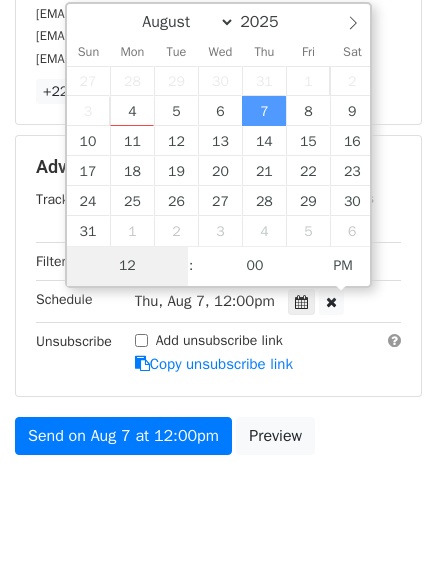 type on "7" 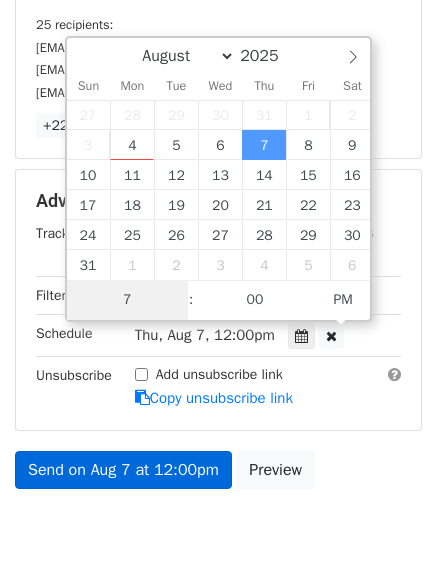 scroll, scrollTop: 343, scrollLeft: 0, axis: vertical 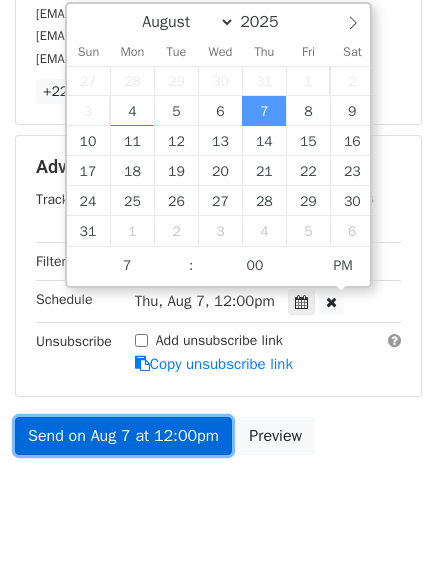 type on "2025-08-07 19:00" 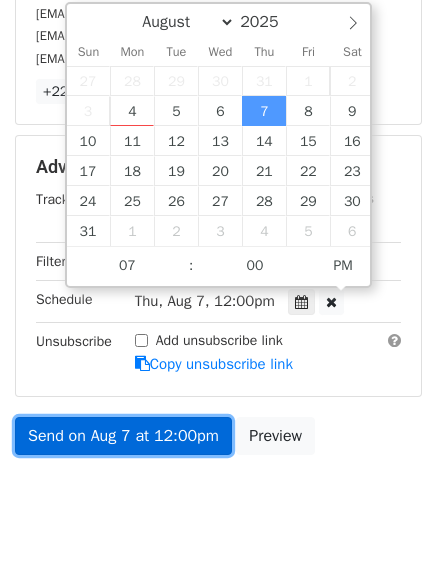 click on "Send on Aug 7 at 12:00pm" at bounding box center [123, 436] 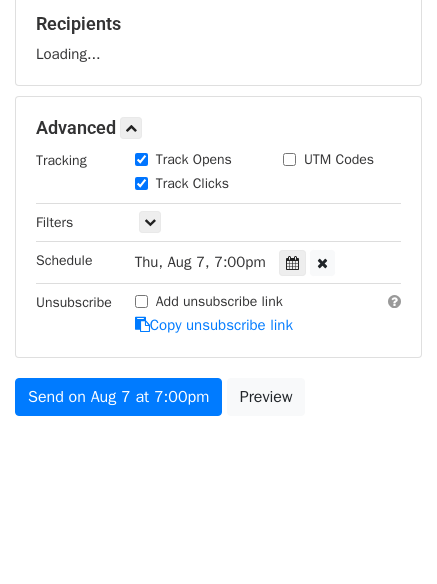 scroll, scrollTop: 343, scrollLeft: 0, axis: vertical 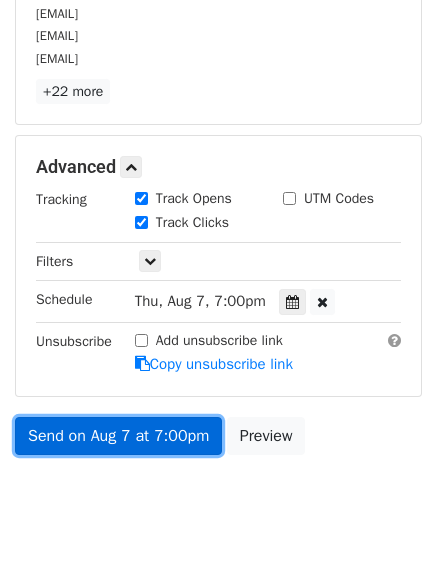 click on "Send on Aug 7 at 7:00pm" at bounding box center (118, 436) 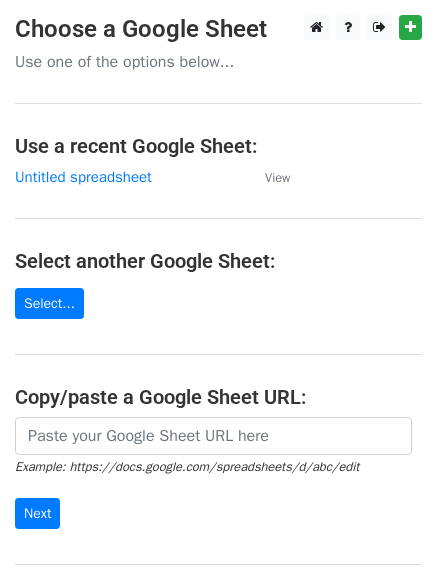 scroll, scrollTop: 0, scrollLeft: 0, axis: both 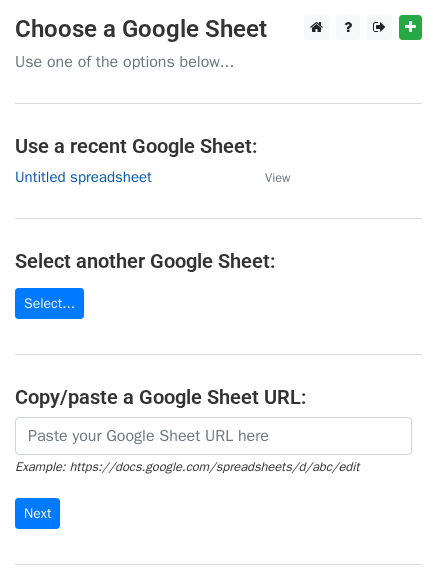 click on "Untitled spreadsheet" at bounding box center [83, 177] 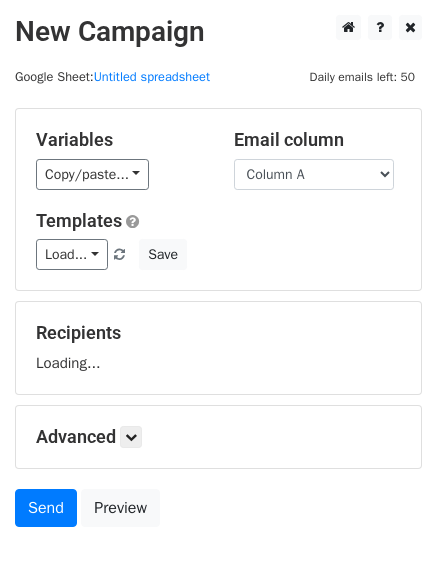 scroll, scrollTop: 0, scrollLeft: 0, axis: both 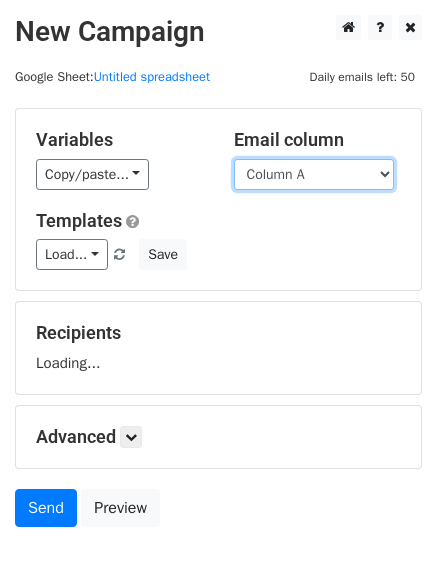 drag, startPoint x: 297, startPoint y: 171, endPoint x: 297, endPoint y: 189, distance: 18 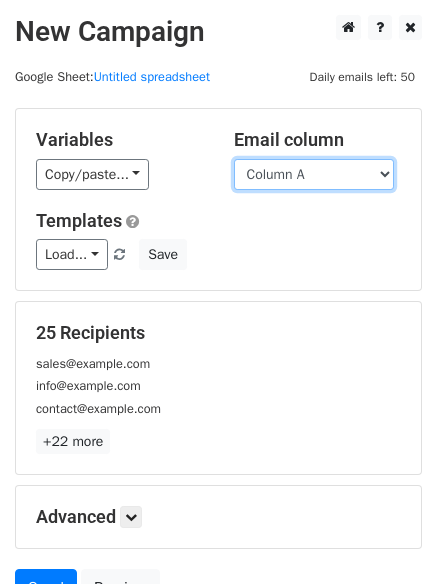 drag, startPoint x: 312, startPoint y: 168, endPoint x: 314, endPoint y: 181, distance: 13.152946 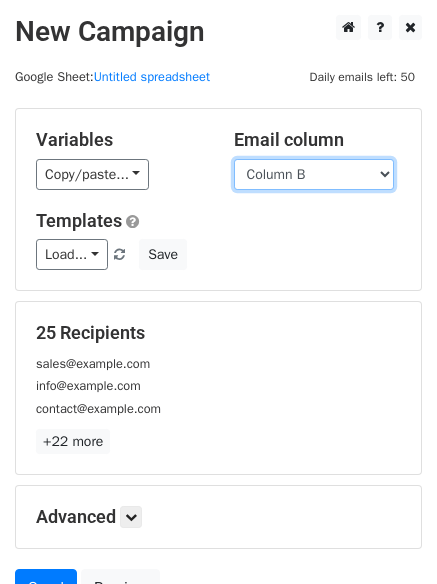 click on "Column A
Column B
Column C" at bounding box center [314, 174] 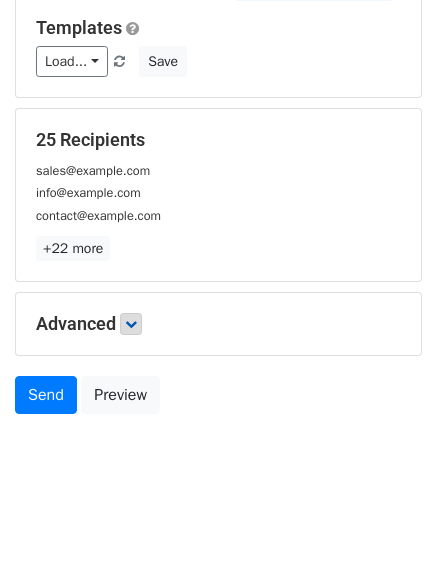 scroll, scrollTop: 113, scrollLeft: 0, axis: vertical 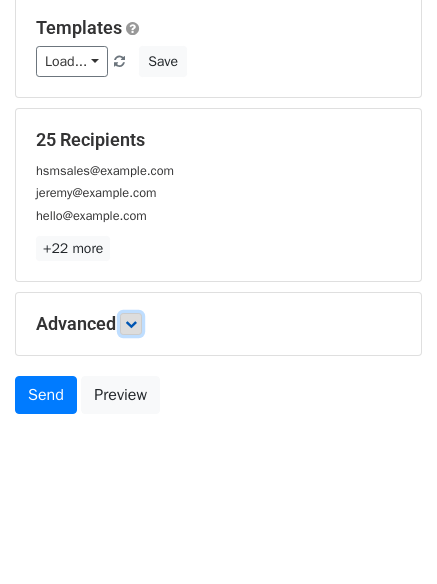 click at bounding box center [131, 324] 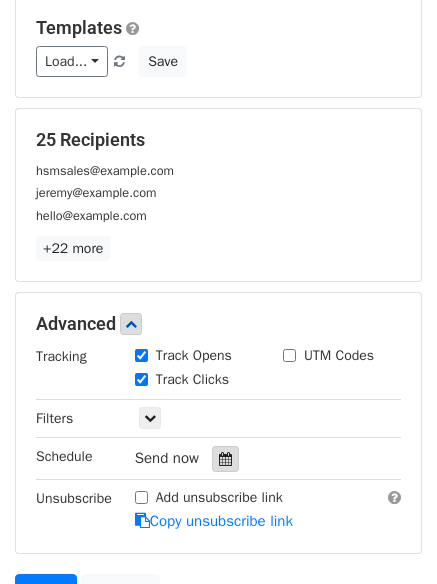 click at bounding box center (225, 459) 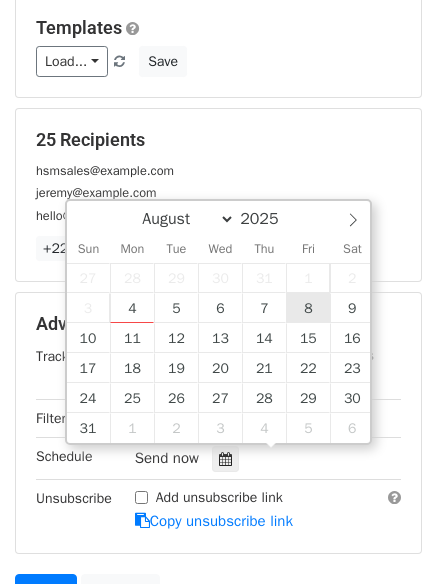 type on "2025-08-08 12:00" 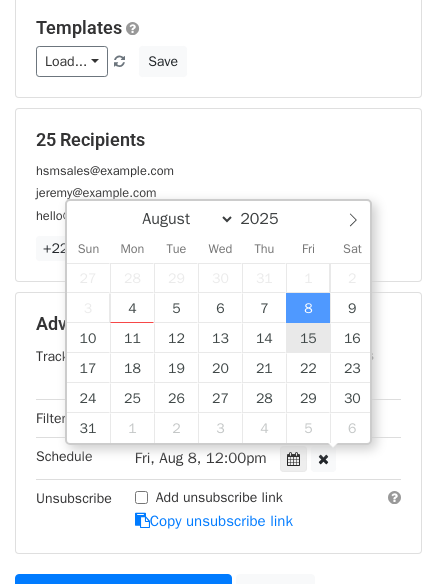 scroll, scrollTop: 1, scrollLeft: 0, axis: vertical 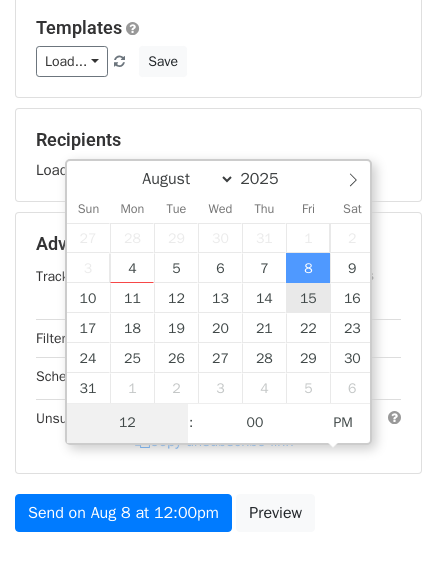 type on "8" 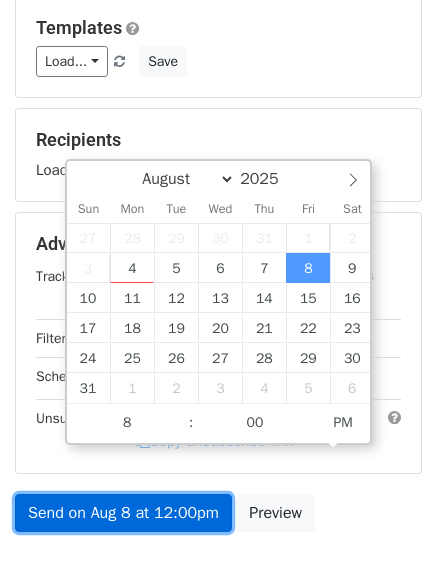 type on "2025-08-08 20:00" 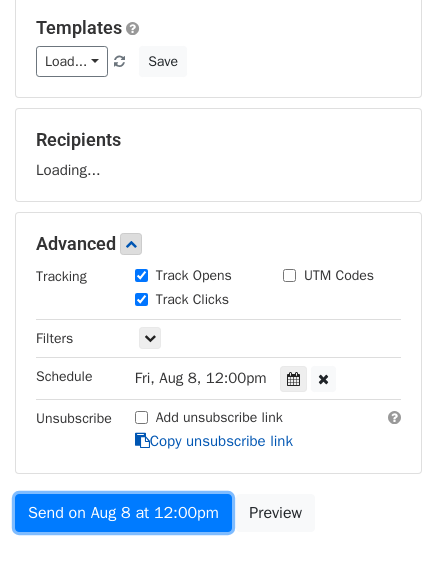 click on "Variables
Copy/paste...
{{Column A}}
{{Column B}}
{{Column C}}
Email column
Column A
Column B
Column C
Templates
Load...
No templates saved
Save
Recipients Loading...
Advanced
Tracking
Track Opens
UTM Codes
Track Clicks
Filters
Only include spreadsheet rows that match the following filters:
Schedule
Fri, Aug 8, 12:00pm
2025-08-08 20:00
Unsubscribe
Add unsubscribe link
Copy unsubscribe link
Send on Aug 8 at 12:00pm
Preview" at bounding box center (218, 228) 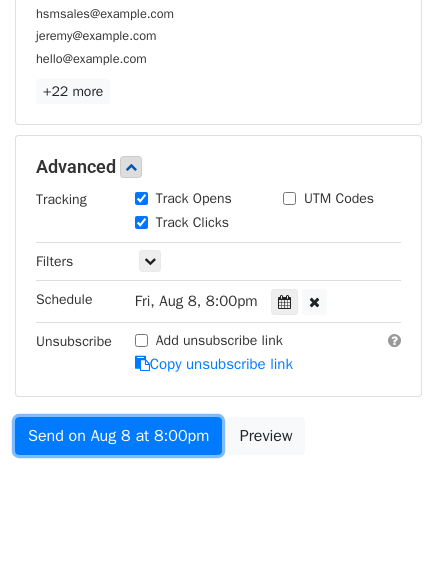 scroll, scrollTop: 389, scrollLeft: 0, axis: vertical 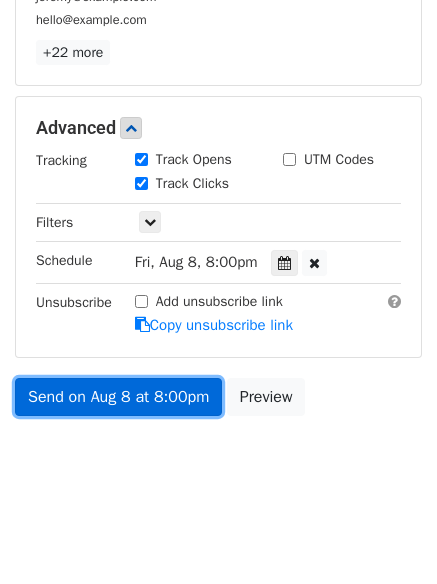 click on "Send on Aug 8 at 8:00pm" at bounding box center [118, 397] 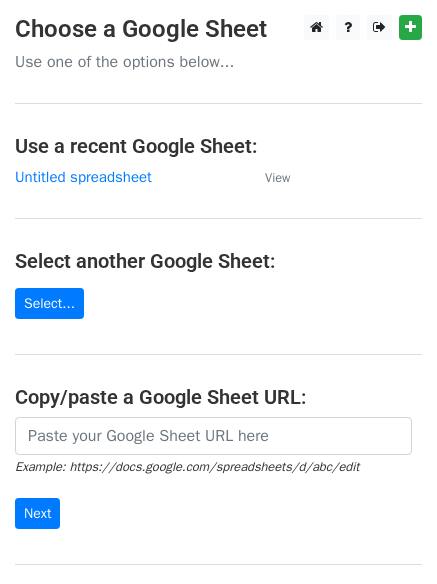 scroll, scrollTop: 0, scrollLeft: 0, axis: both 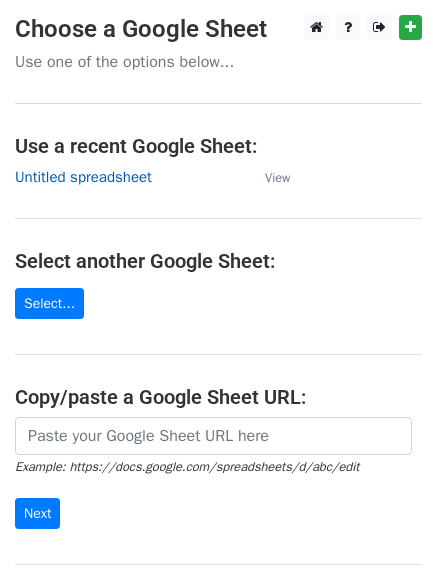 click on "Untitled spreadsheet" at bounding box center (83, 177) 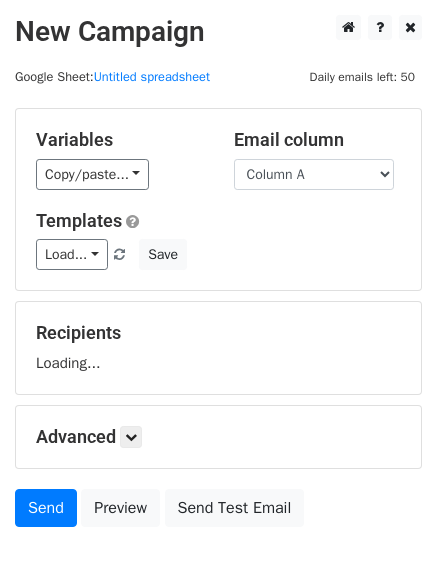 scroll, scrollTop: 0, scrollLeft: 0, axis: both 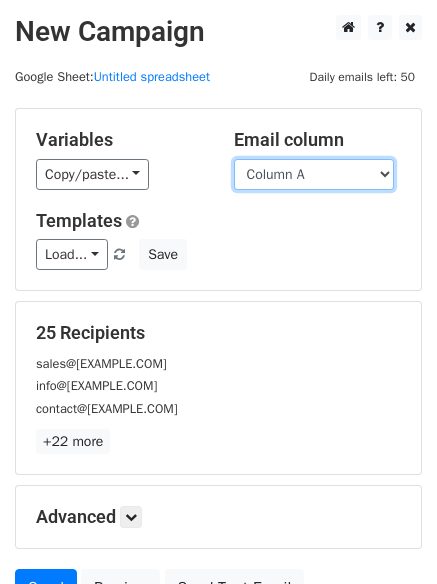 click on "Column A
Column B
Column C" at bounding box center (314, 174) 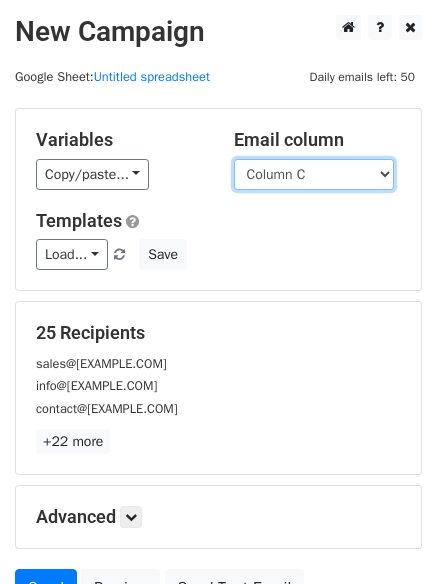 click on "Column A
Column B
Column C" at bounding box center (314, 174) 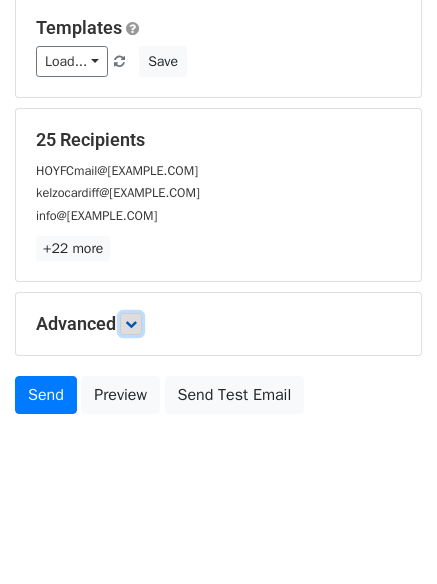 click at bounding box center [131, 324] 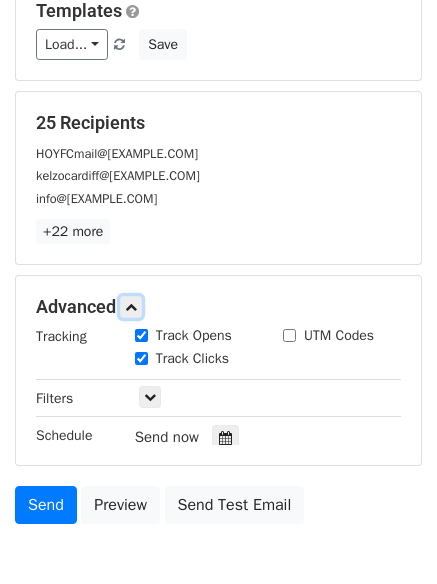 scroll, scrollTop: 320, scrollLeft: 0, axis: vertical 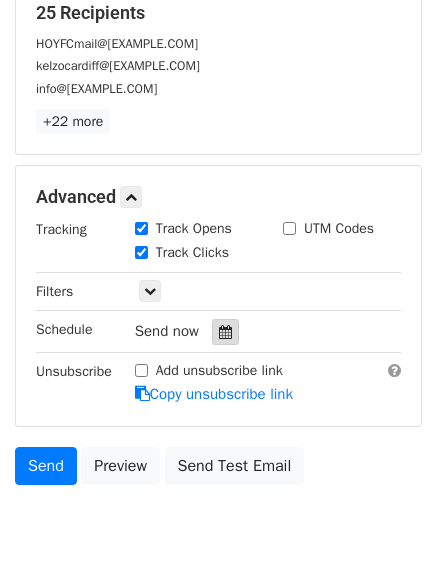 click at bounding box center [225, 332] 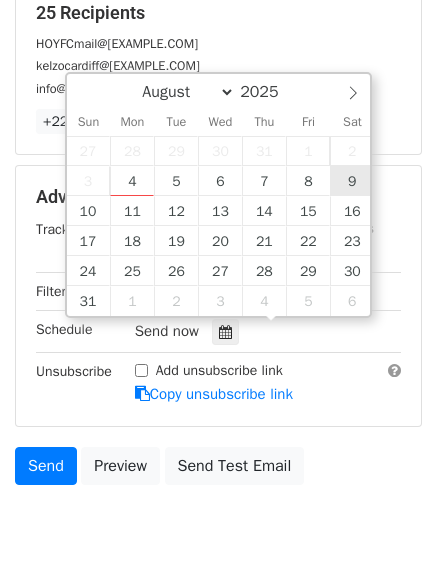 type on "2025-08-09 12:00" 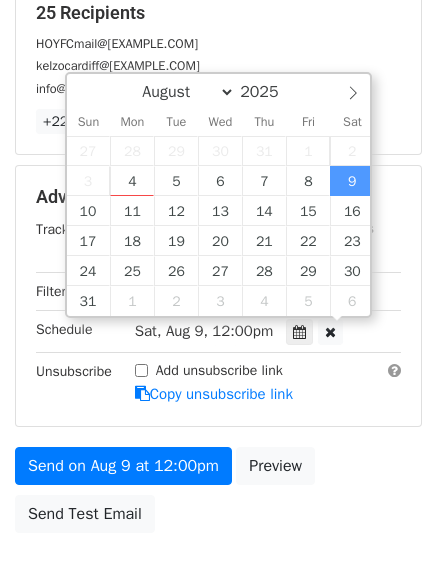 scroll, scrollTop: 1, scrollLeft: 0, axis: vertical 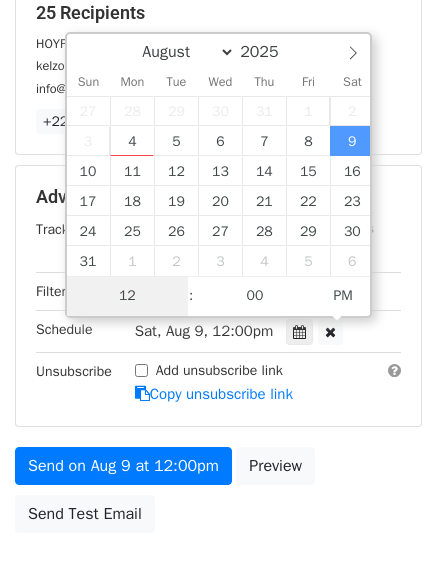 type on "9" 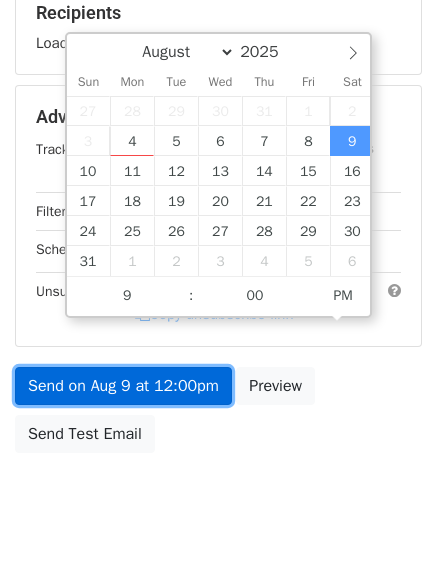 type on "2025-08-09 21:00" 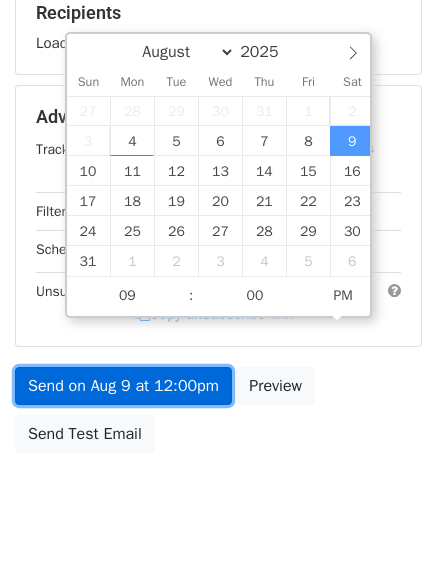 click on "Send on Aug 9 at 12:00pm" at bounding box center [123, 386] 